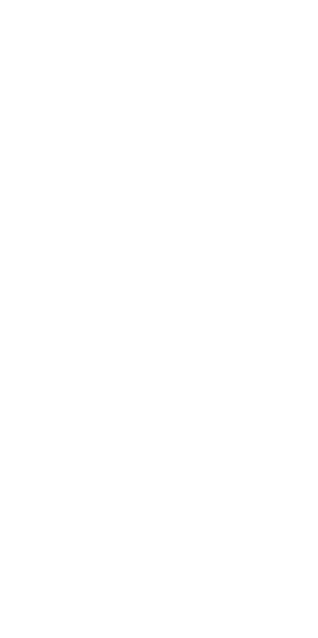 scroll, scrollTop: 0, scrollLeft: 0, axis: both 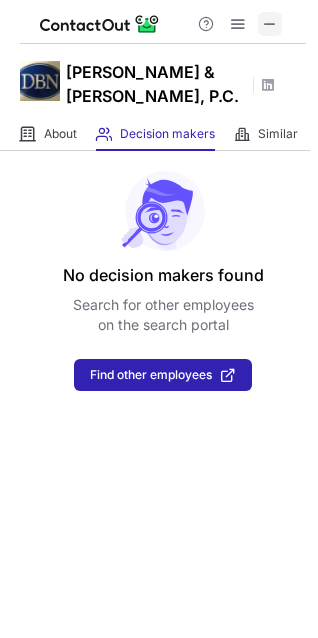 click at bounding box center (163, 22) 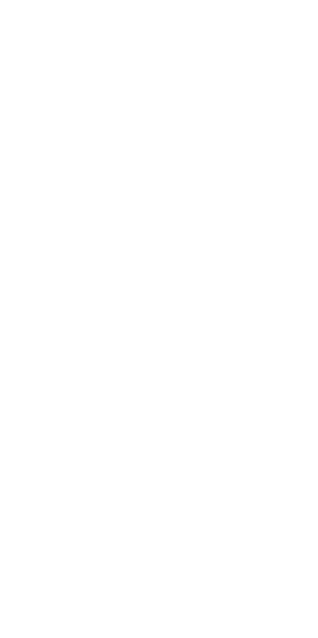 scroll, scrollTop: 0, scrollLeft: 0, axis: both 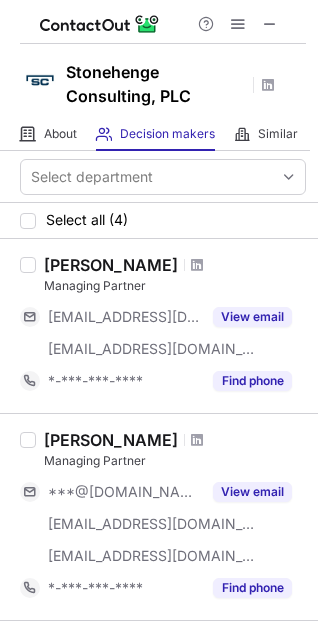 click on "Casey Young" at bounding box center [111, 265] 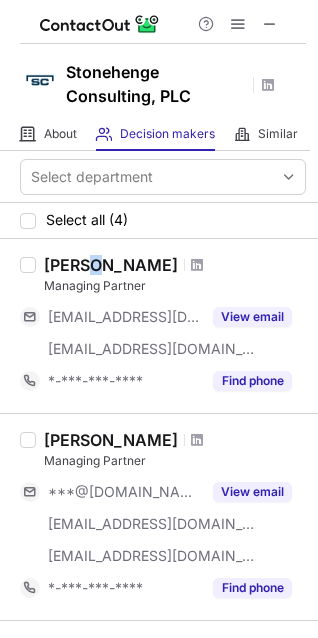 click on "Casey Young" at bounding box center [111, 265] 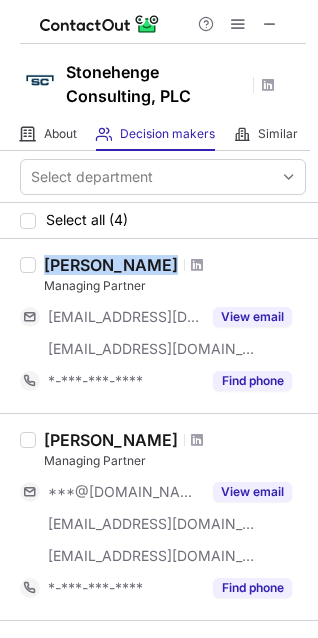 click on "Casey Young" at bounding box center (111, 265) 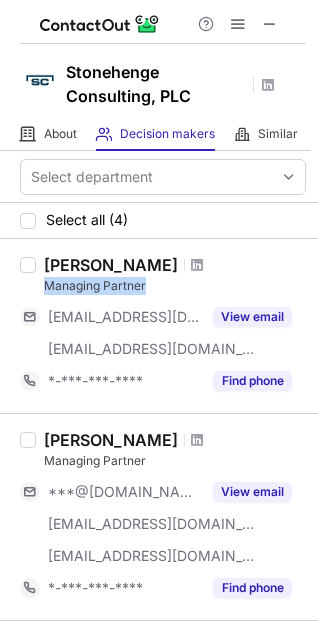 drag, startPoint x: 41, startPoint y: 288, endPoint x: 167, endPoint y: 291, distance: 126.035706 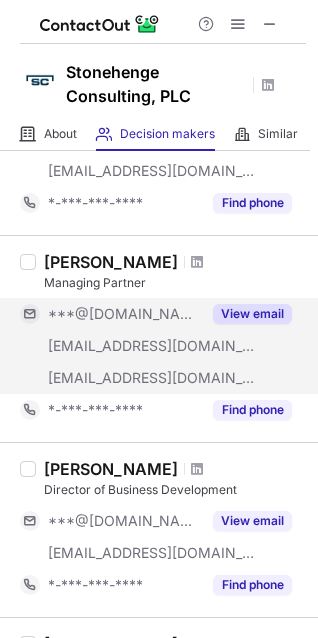 scroll, scrollTop: 181, scrollLeft: 0, axis: vertical 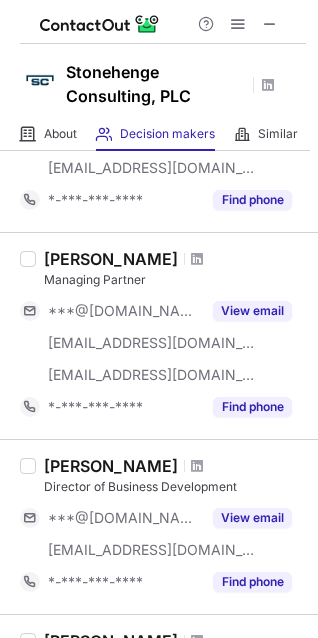 click on "Lisa Wisniewski" at bounding box center [111, 259] 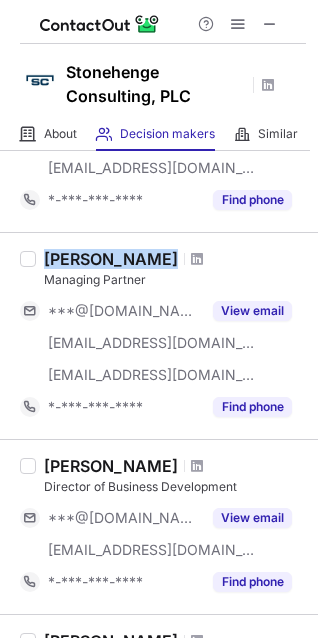 click on "Lisa Wisniewski" at bounding box center (111, 259) 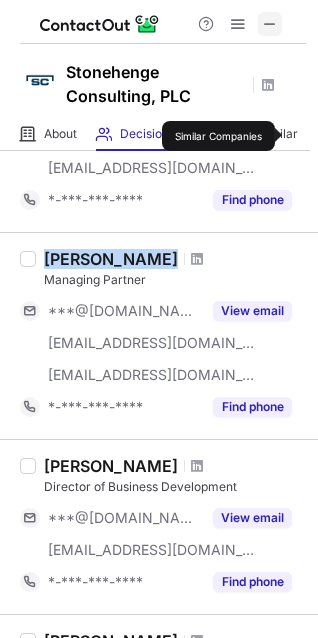click at bounding box center (270, 24) 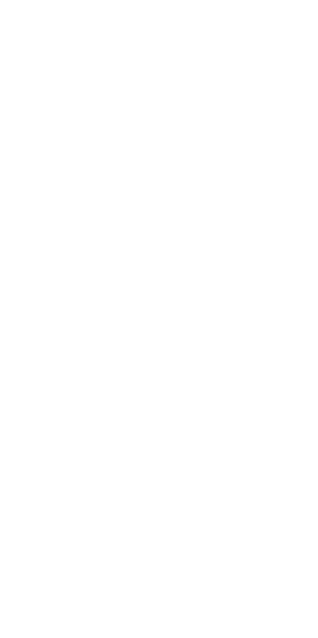 scroll, scrollTop: 0, scrollLeft: 0, axis: both 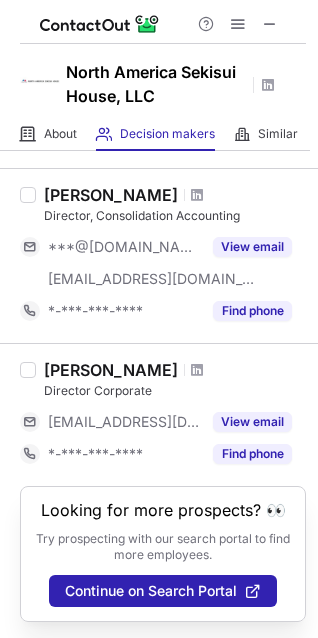 click at bounding box center [238, 24] 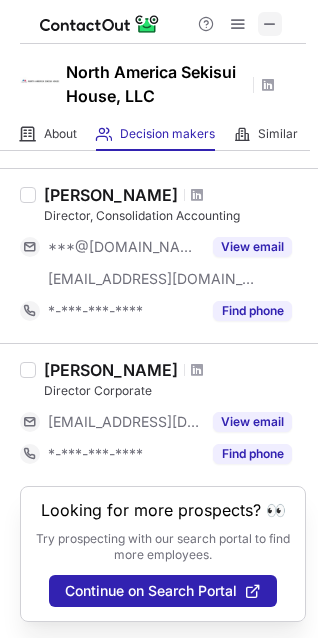 click at bounding box center [270, 24] 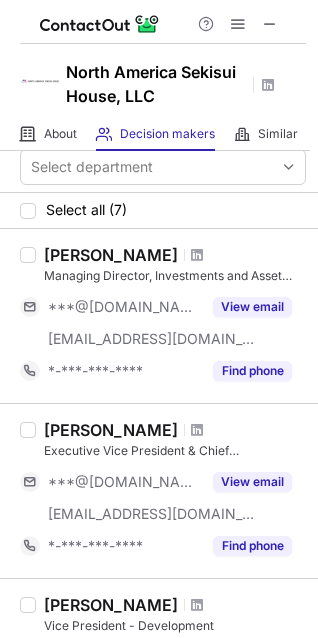 scroll, scrollTop: 0, scrollLeft: 0, axis: both 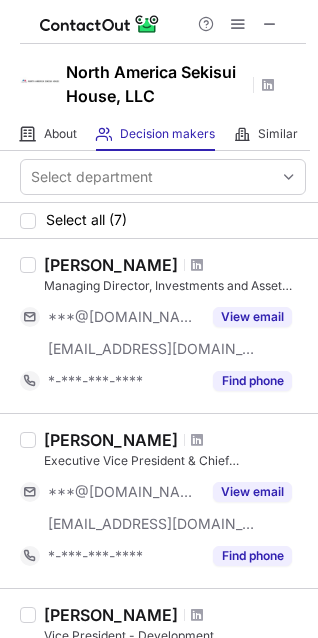 click on "Drew Stern" at bounding box center (111, 265) 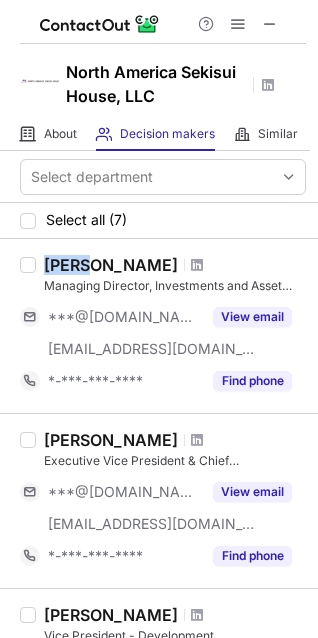 click on "Drew Stern" at bounding box center (111, 265) 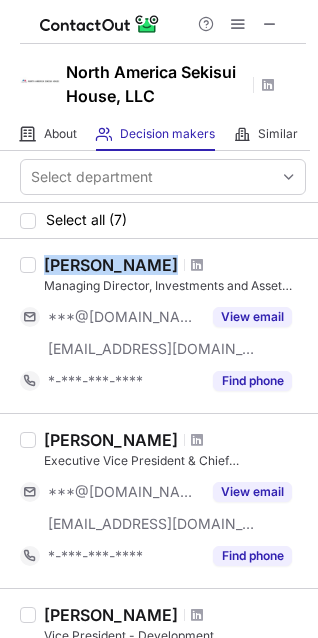 click on "Drew Stern" at bounding box center [111, 265] 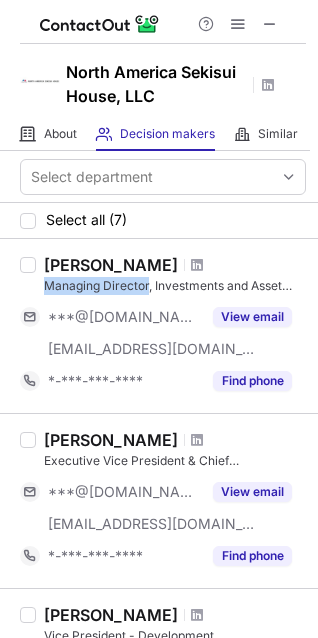 drag, startPoint x: 40, startPoint y: 288, endPoint x: 147, endPoint y: 279, distance: 107.37784 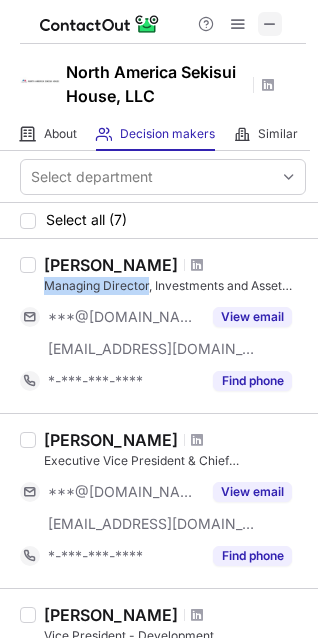 click at bounding box center (270, 24) 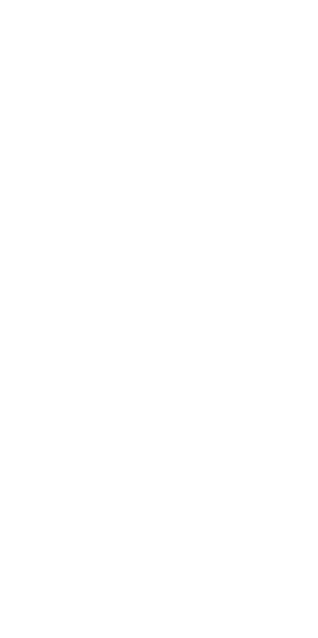 scroll, scrollTop: 0, scrollLeft: 0, axis: both 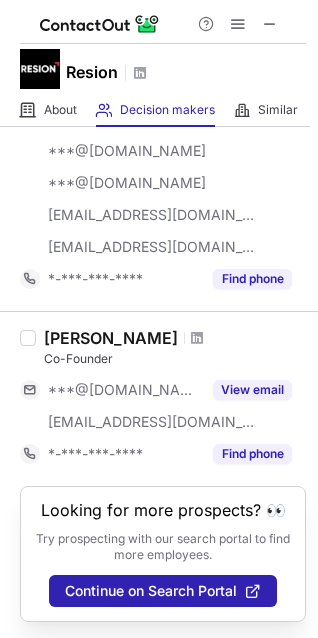 click at bounding box center (238, 24) 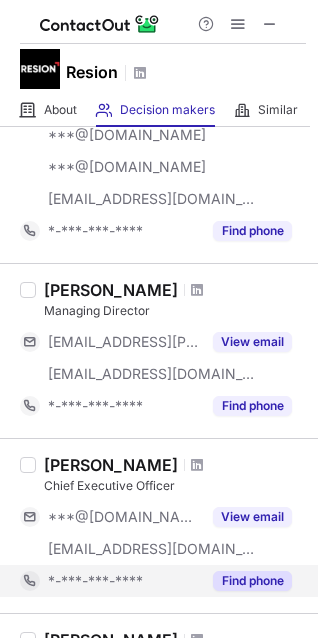 scroll, scrollTop: 357, scrollLeft: 0, axis: vertical 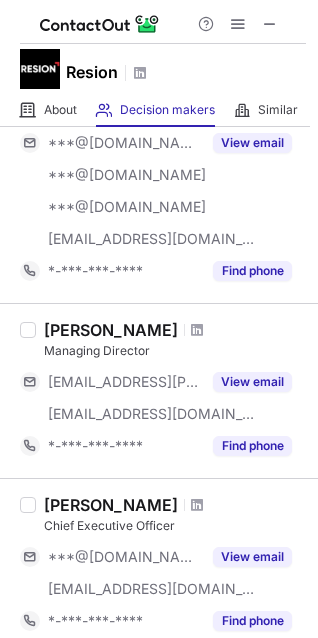 click on "Patrick Lechner" at bounding box center (111, 330) 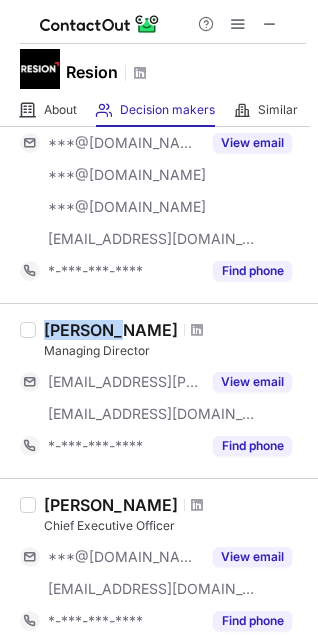 click on "Patrick Lechner" at bounding box center (111, 330) 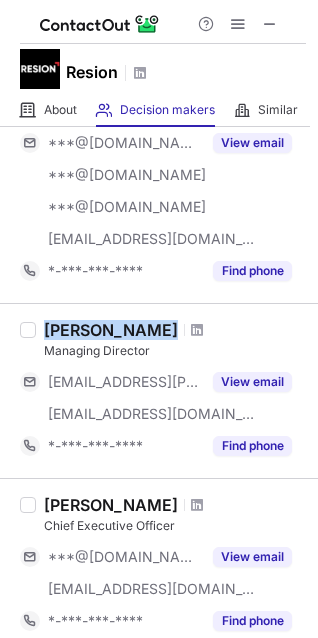 click on "Patrick Lechner" at bounding box center (111, 330) 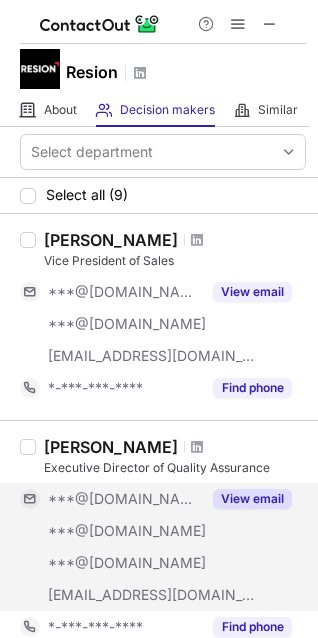 scroll, scrollTop: 0, scrollLeft: 0, axis: both 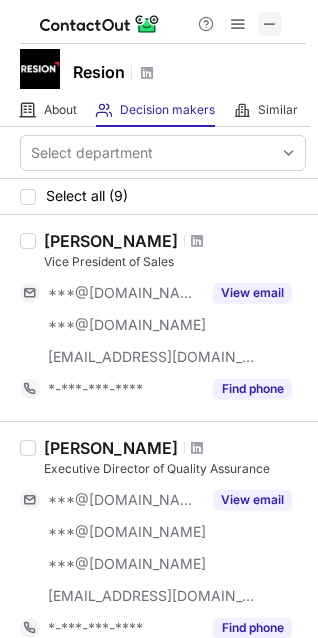 click at bounding box center [270, 24] 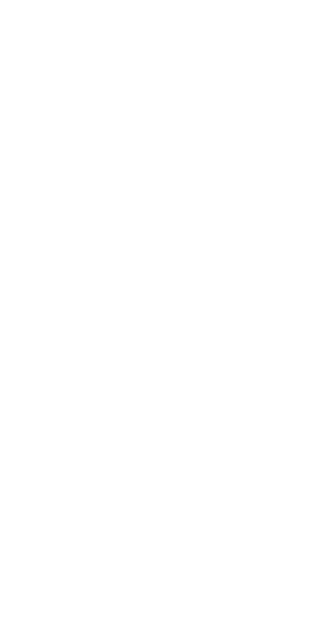 scroll, scrollTop: 0, scrollLeft: 0, axis: both 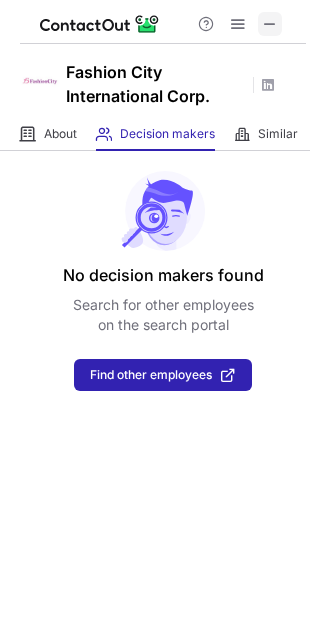 click at bounding box center [270, 24] 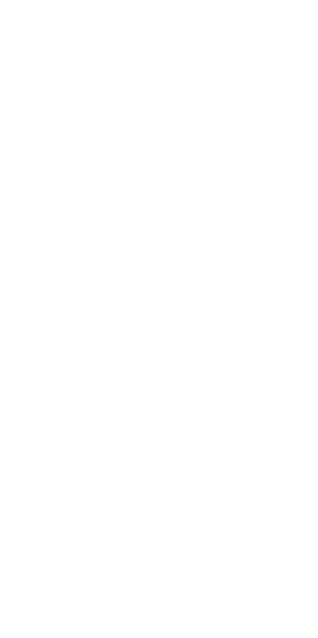 scroll, scrollTop: 0, scrollLeft: 0, axis: both 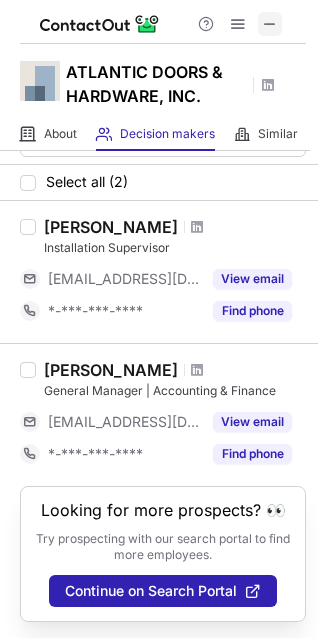 click at bounding box center (270, 24) 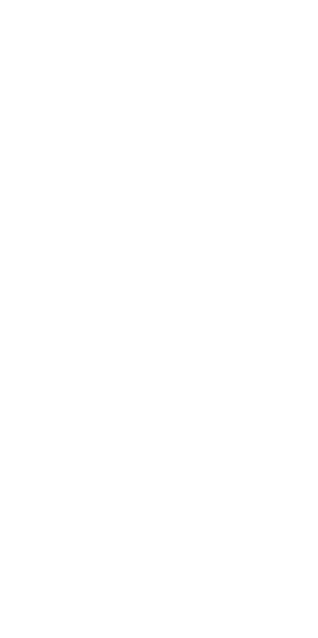 scroll, scrollTop: 0, scrollLeft: 0, axis: both 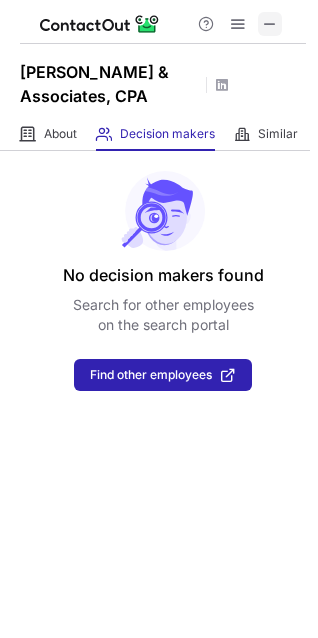 click at bounding box center [270, 24] 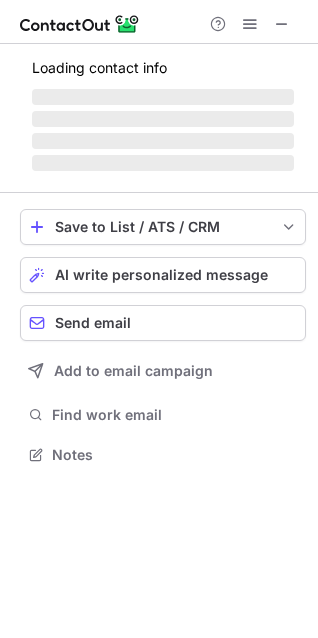 scroll, scrollTop: 9, scrollLeft: 10, axis: both 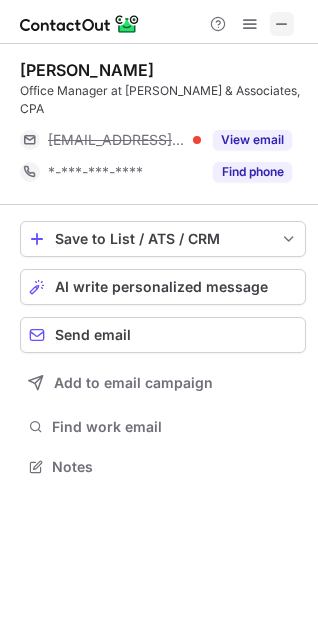 click at bounding box center [282, 24] 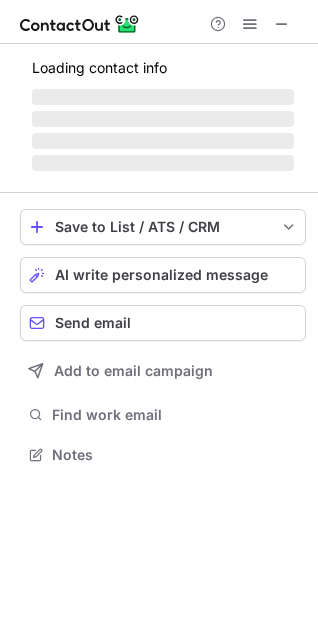 scroll, scrollTop: 440, scrollLeft: 318, axis: both 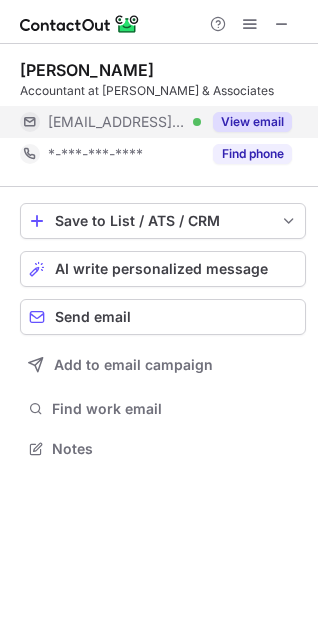 click on "View email" at bounding box center [252, 122] 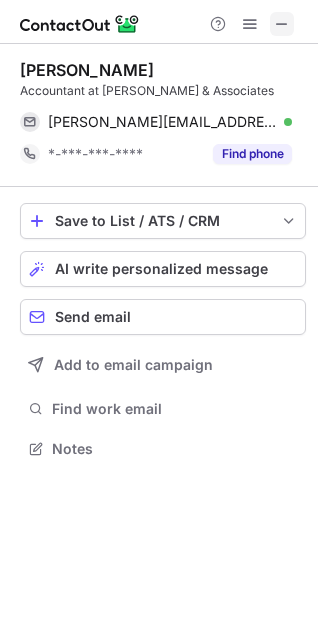 click at bounding box center [282, 24] 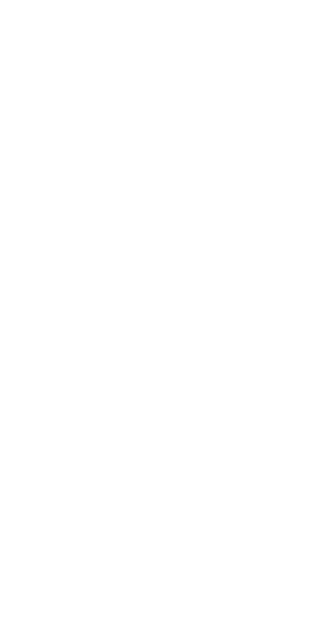 scroll, scrollTop: 0, scrollLeft: 0, axis: both 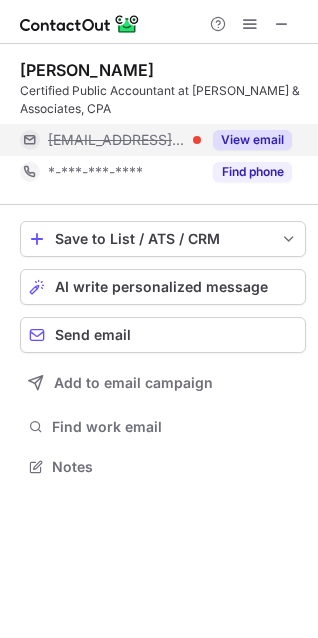 click on "View email" at bounding box center (252, 140) 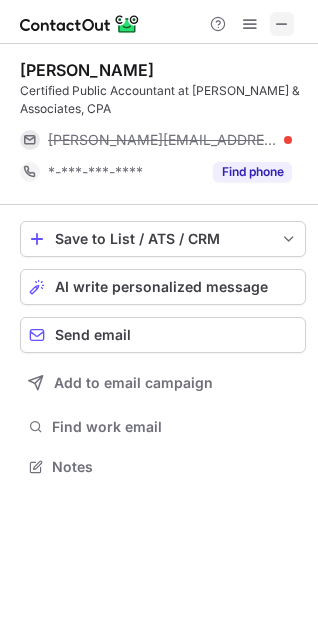 click at bounding box center (282, 24) 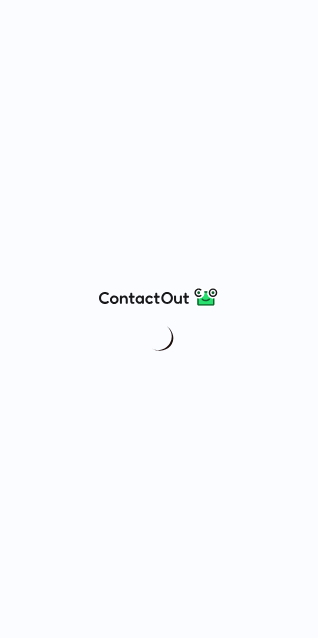 scroll, scrollTop: 0, scrollLeft: 0, axis: both 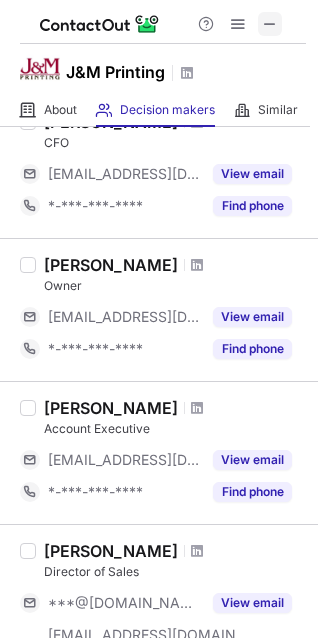 click at bounding box center (270, 24) 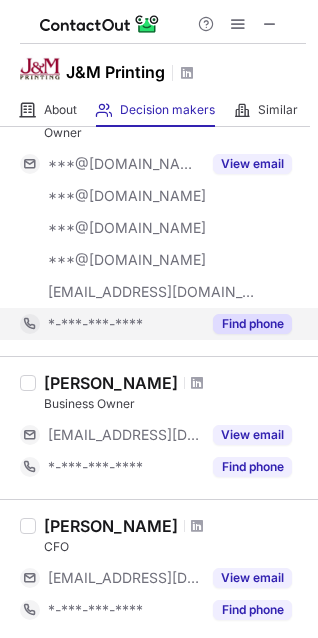 scroll, scrollTop: 774, scrollLeft: 0, axis: vertical 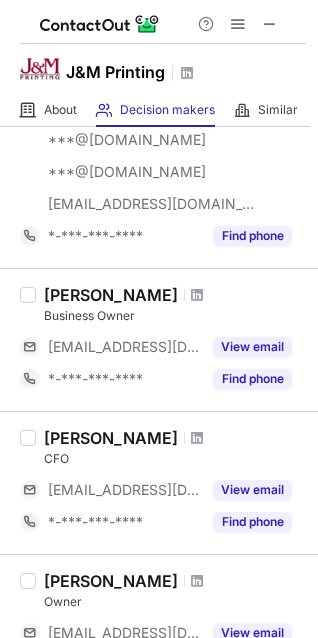 click on "Sean Allen" at bounding box center (111, 295) 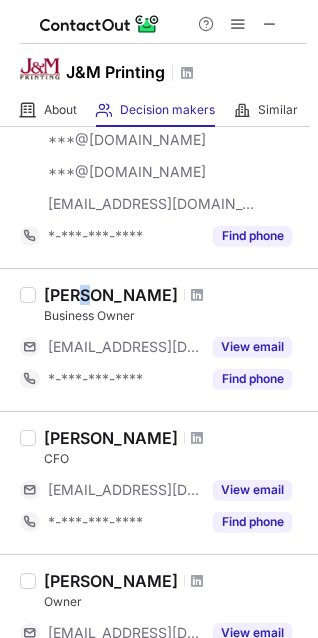 click on "Sean Allen" at bounding box center [111, 295] 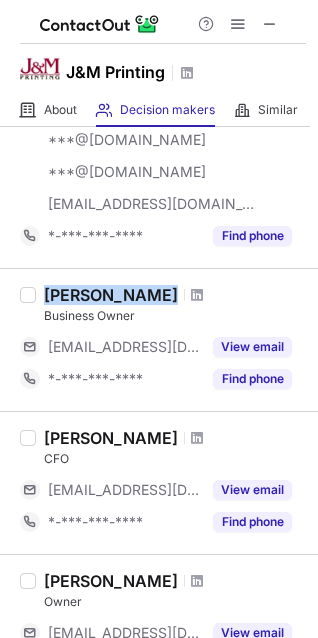 click on "Sean Allen" at bounding box center (111, 295) 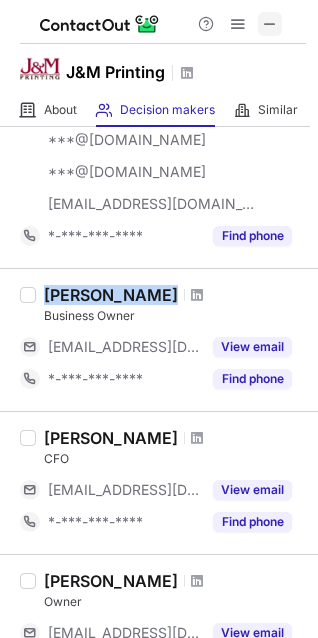 click at bounding box center (270, 24) 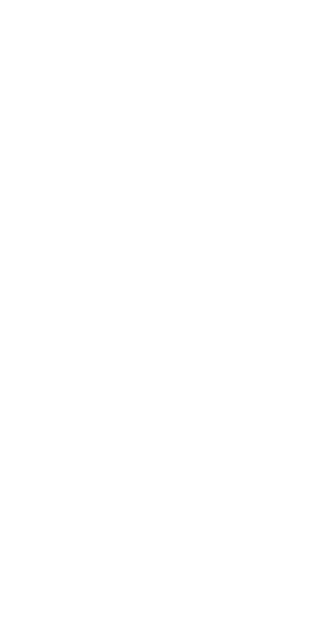 scroll, scrollTop: 0, scrollLeft: 0, axis: both 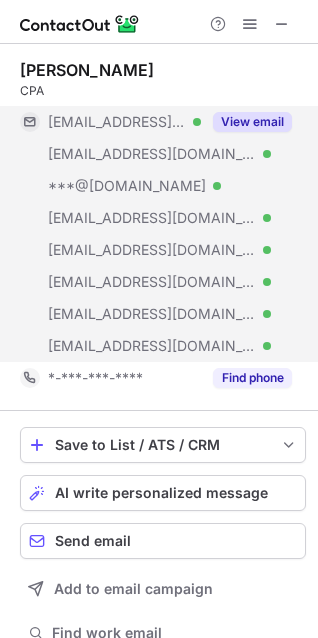 click on "View email" at bounding box center [246, 122] 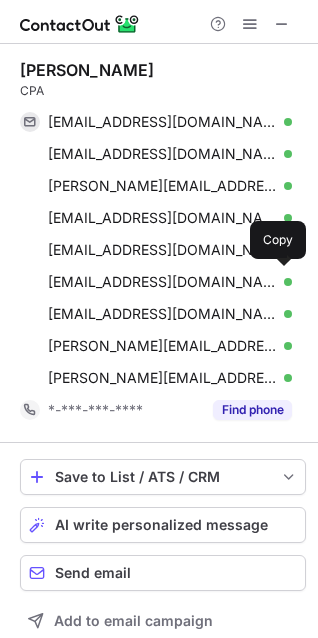 scroll, scrollTop: 10, scrollLeft: 10, axis: both 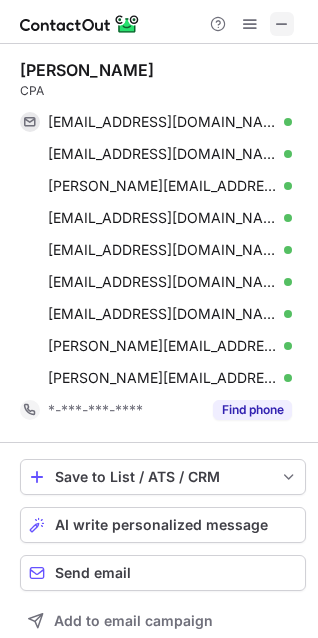 click at bounding box center (282, 24) 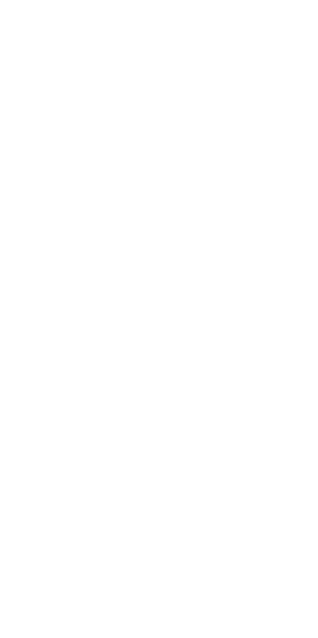 scroll, scrollTop: 0, scrollLeft: 0, axis: both 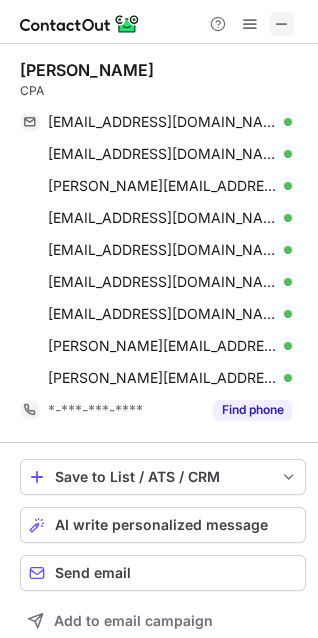 click at bounding box center (282, 24) 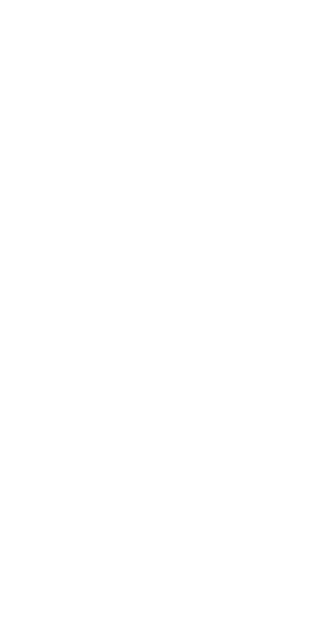 scroll, scrollTop: 0, scrollLeft: 0, axis: both 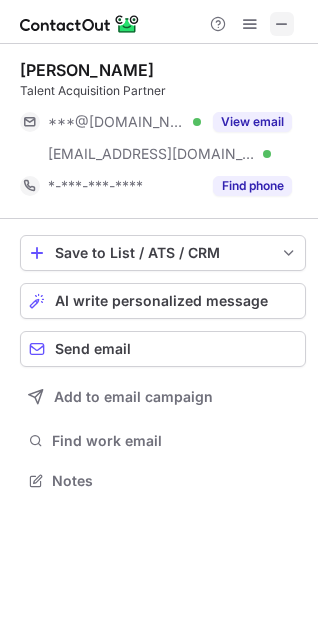 click at bounding box center (282, 24) 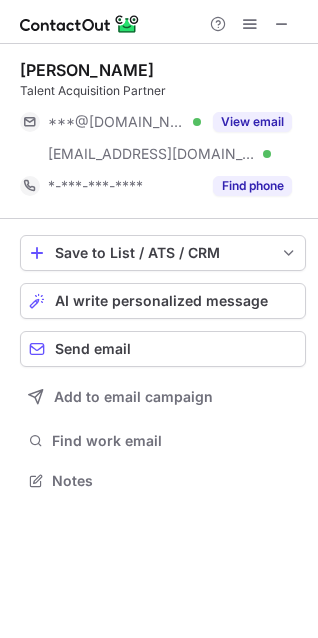 type 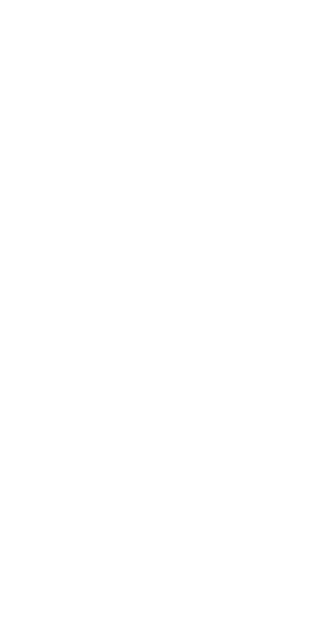 scroll, scrollTop: 0, scrollLeft: 0, axis: both 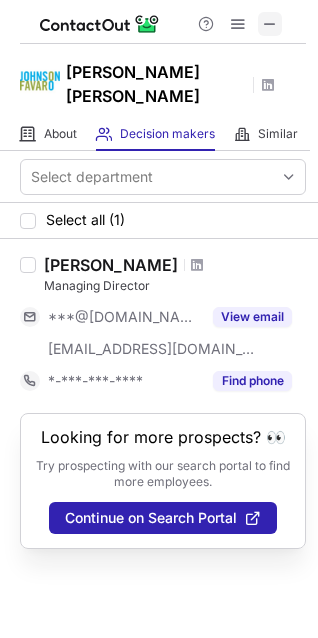 click at bounding box center [270, 24] 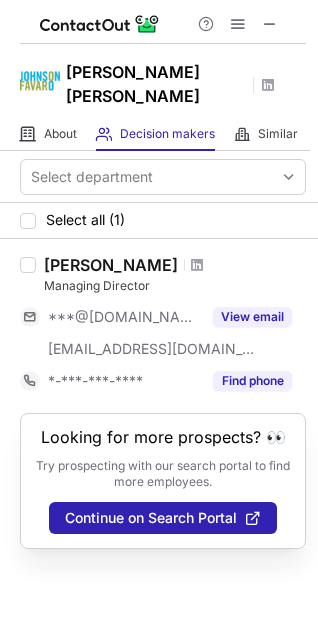 click on "Sarah Grace" at bounding box center [111, 265] 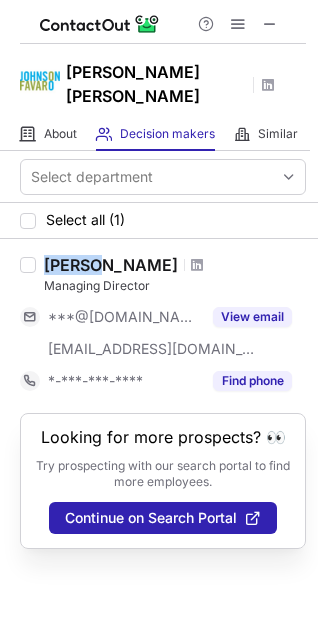 click on "Sarah Grace" at bounding box center (111, 265) 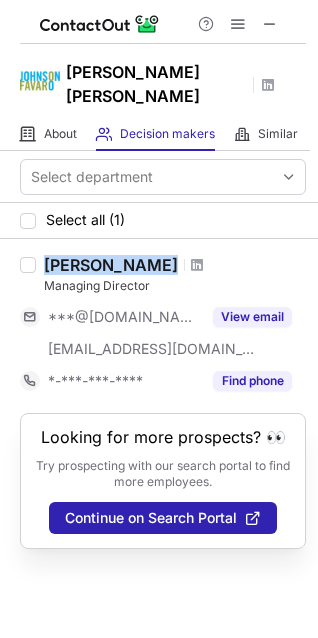 click on "Sarah Grace" at bounding box center [111, 265] 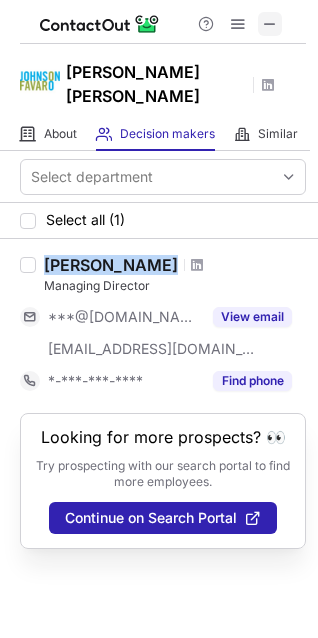 click at bounding box center (270, 24) 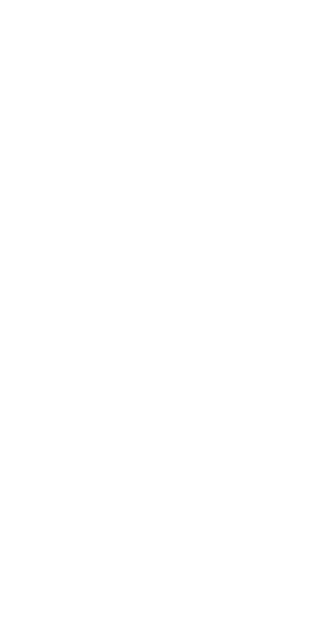 scroll, scrollTop: 0, scrollLeft: 0, axis: both 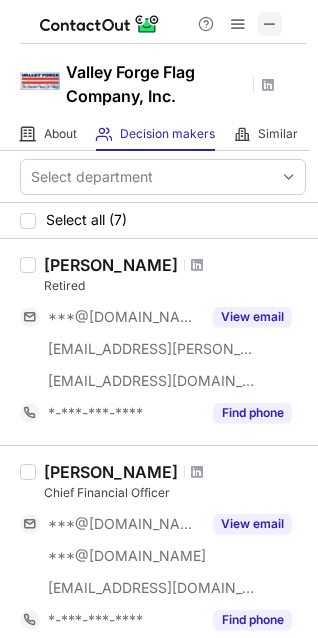 click at bounding box center [270, 24] 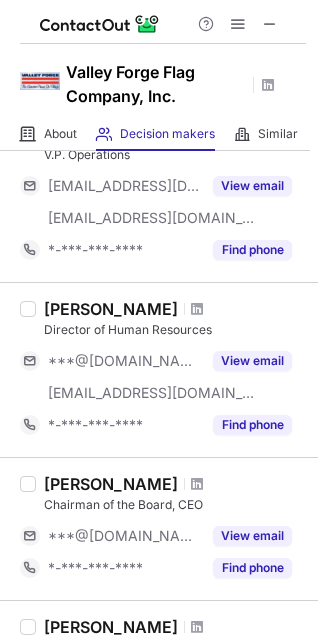 scroll, scrollTop: 636, scrollLeft: 0, axis: vertical 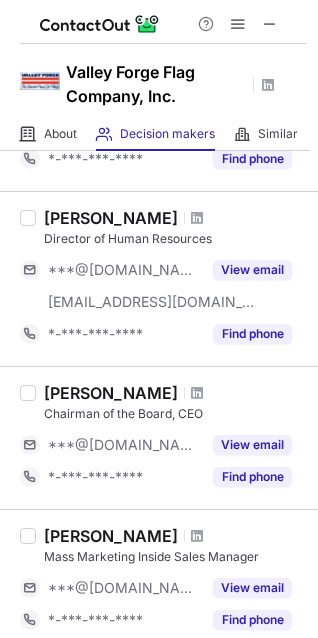 click on "Deniese Brown" at bounding box center [111, 218] 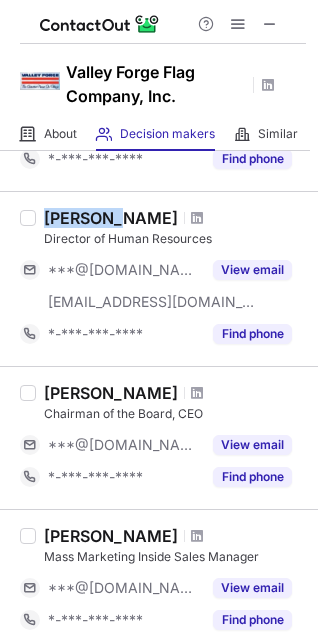 click on "Deniese Brown" at bounding box center [111, 218] 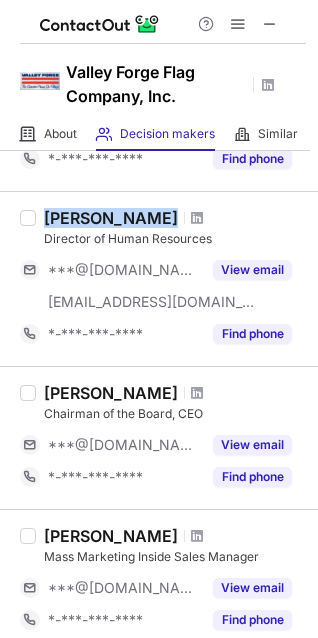 click on "Deniese Brown" at bounding box center [111, 218] 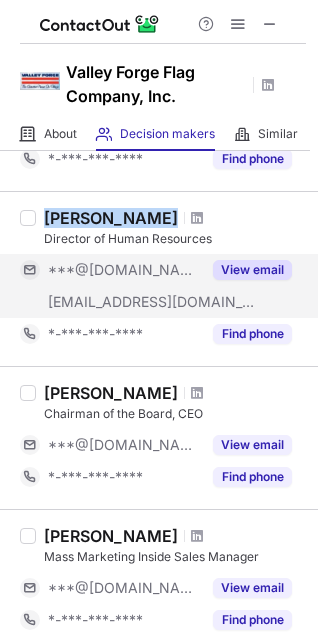 click on "View email" at bounding box center [252, 270] 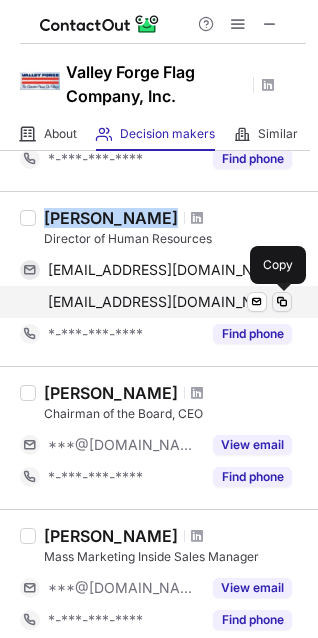 type 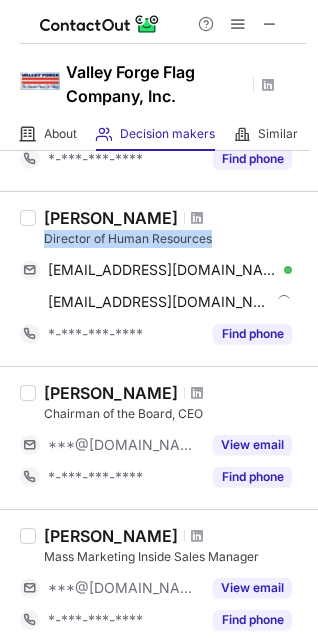 drag, startPoint x: 35, startPoint y: 241, endPoint x: 239, endPoint y: 234, distance: 204.12006 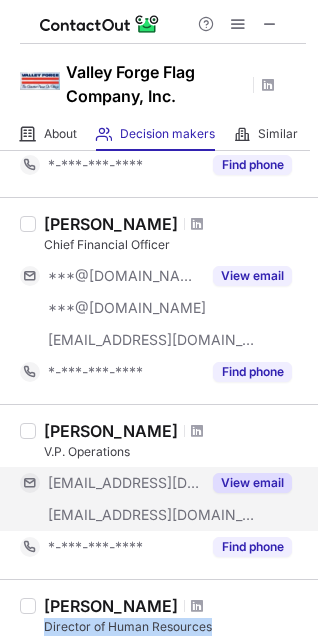 scroll, scrollTop: 358, scrollLeft: 0, axis: vertical 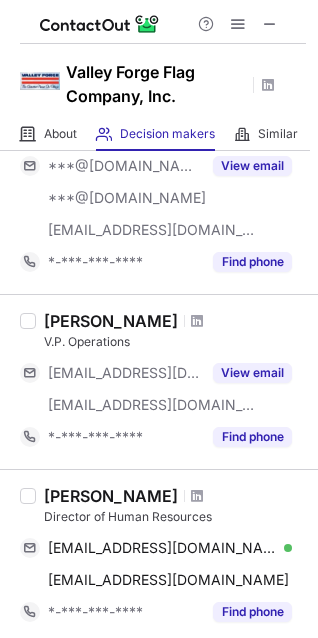 click on "David Tate" at bounding box center [111, 321] 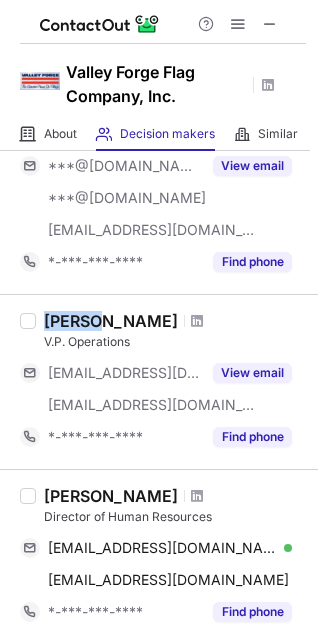 click on "David Tate" at bounding box center (111, 321) 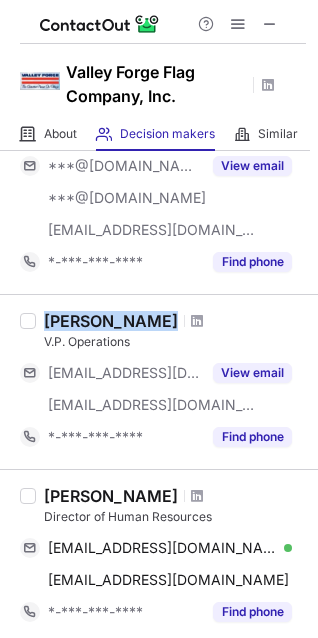 click on "David Tate" at bounding box center (111, 321) 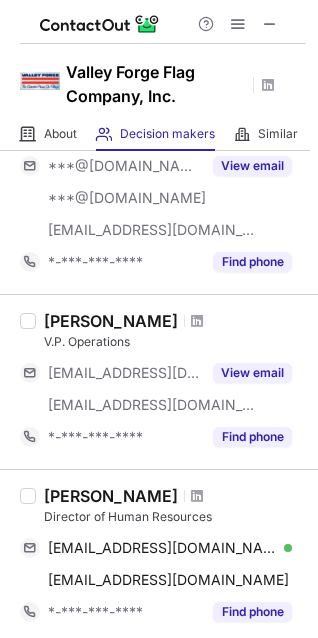 click on "V.P. Operations" at bounding box center [175, 342] 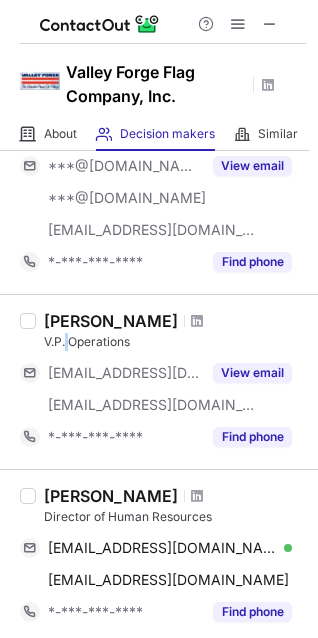 click on "V.P. Operations" at bounding box center [175, 342] 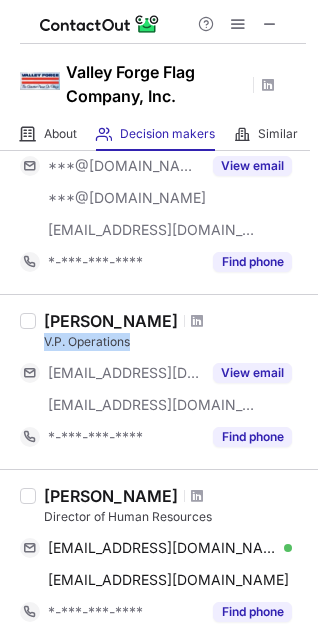 click on "V.P. Operations" at bounding box center (175, 342) 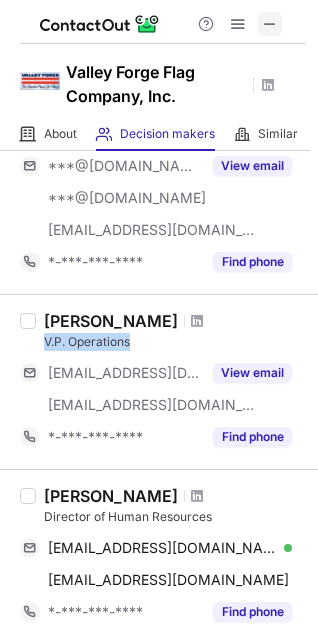 click at bounding box center (270, 24) 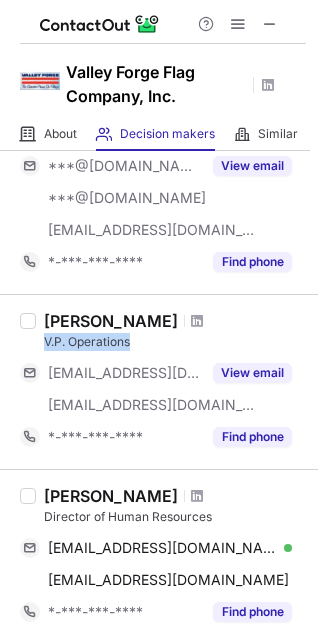 type 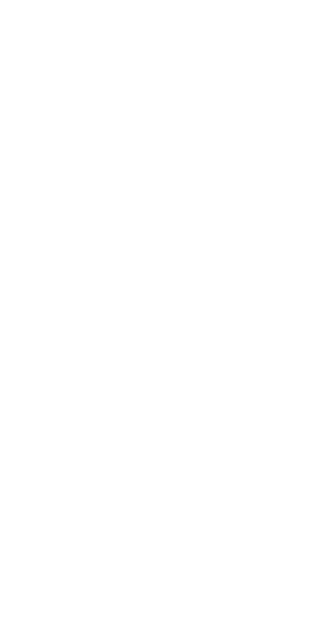 scroll, scrollTop: 0, scrollLeft: 0, axis: both 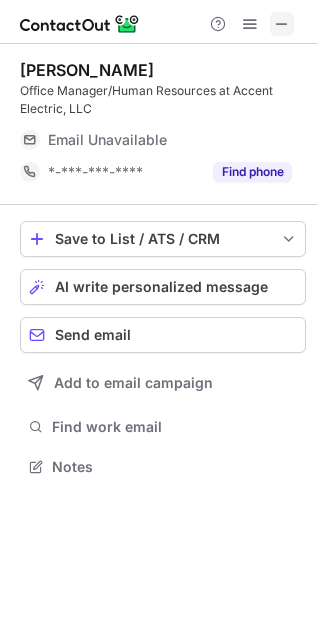 click at bounding box center [282, 24] 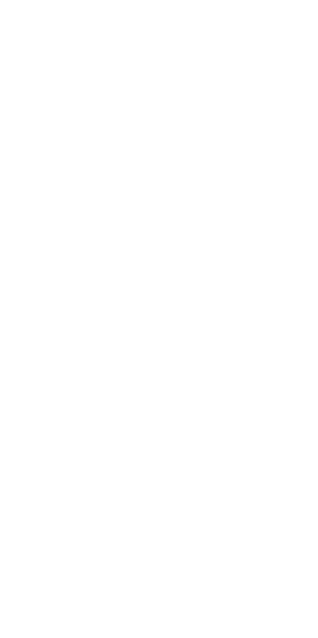scroll, scrollTop: 0, scrollLeft: 0, axis: both 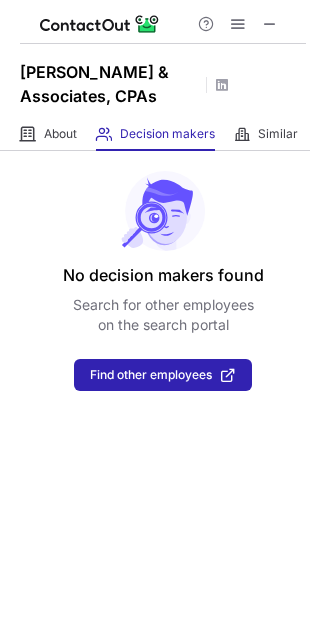 click at bounding box center [270, 24] 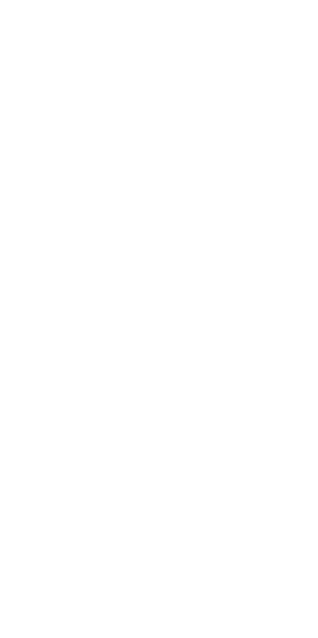 scroll, scrollTop: 0, scrollLeft: 0, axis: both 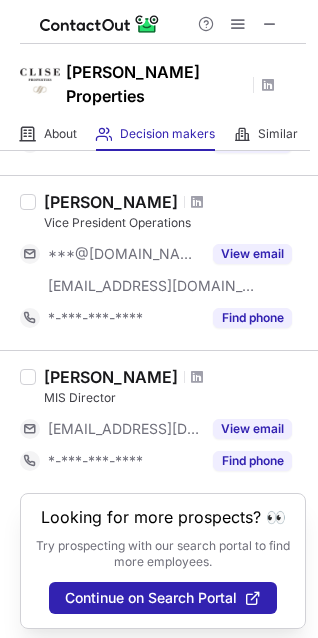 click at bounding box center [163, 22] 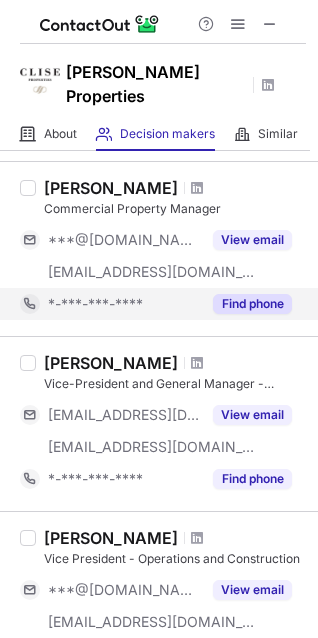 scroll, scrollTop: 399, scrollLeft: 0, axis: vertical 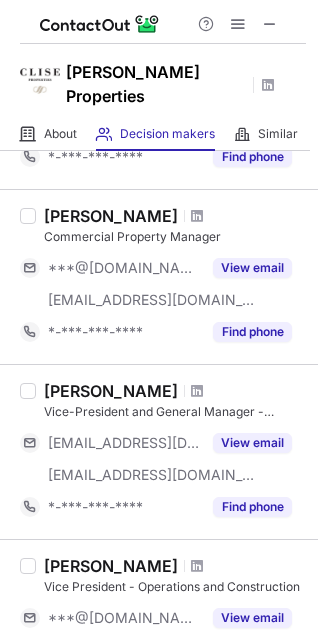 click on "[PERSON_NAME]" at bounding box center [111, 391] 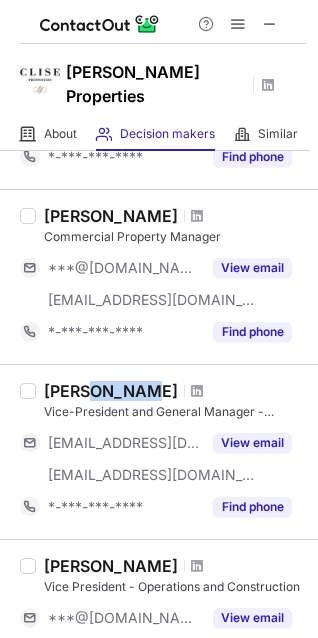 click on "Kyle Peters" at bounding box center (111, 391) 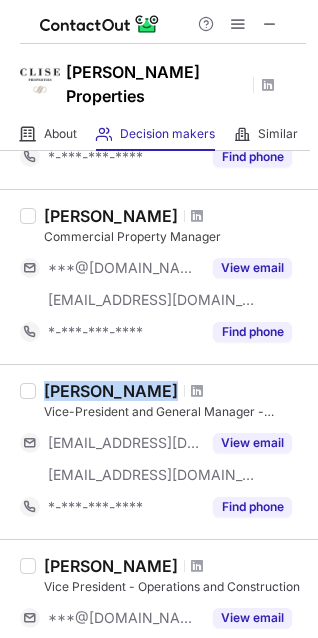 click on "Kyle Peters" at bounding box center [111, 391] 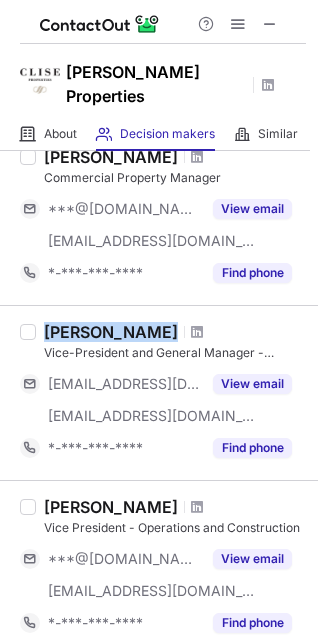 scroll, scrollTop: 490, scrollLeft: 0, axis: vertical 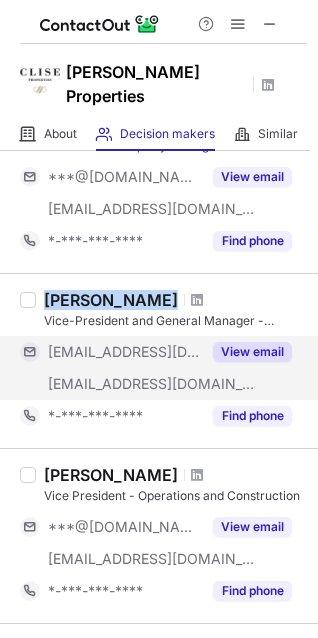 click on "View email" at bounding box center (252, 352) 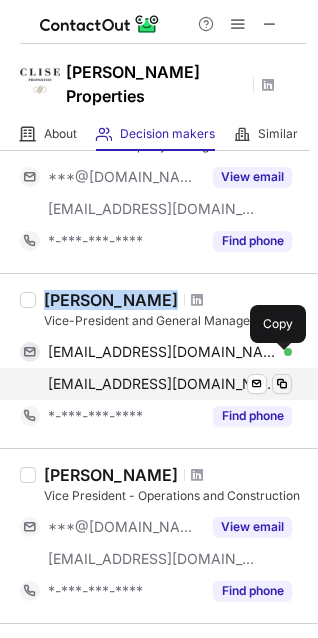 click at bounding box center (282, 384) 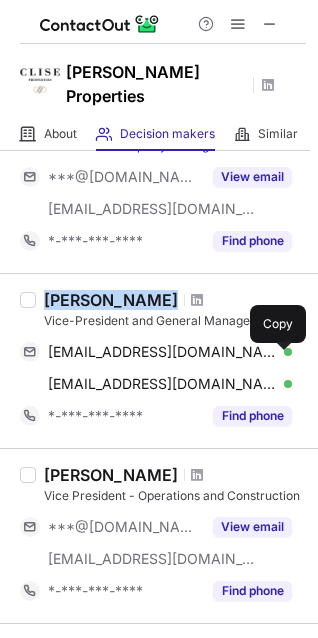 copy on "Kyle Peters" 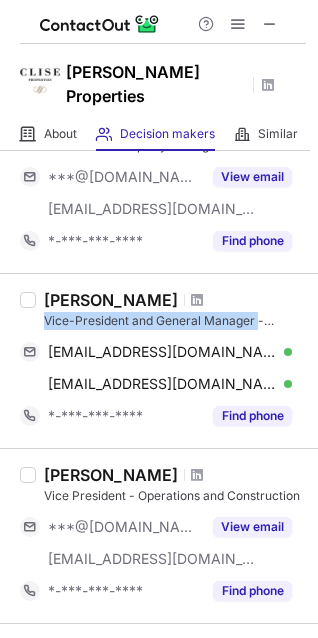 drag, startPoint x: 160, startPoint y: 315, endPoint x: 256, endPoint y: 286, distance: 100.28459 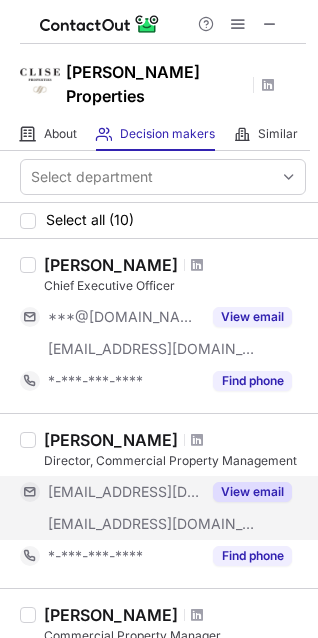 scroll, scrollTop: 0, scrollLeft: 0, axis: both 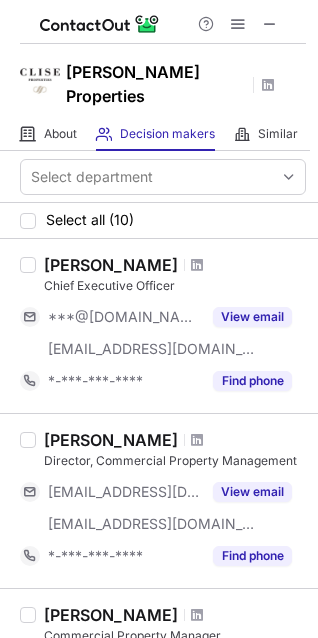click on "David Cuthill" at bounding box center (111, 265) 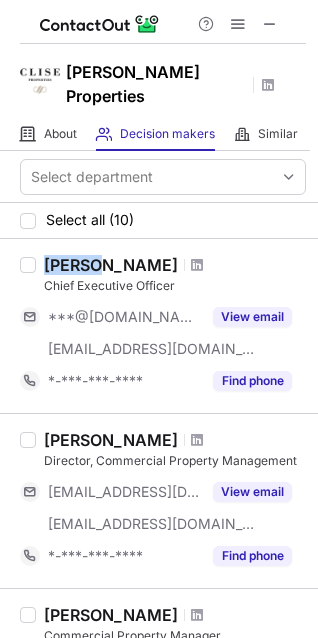 click on "David Cuthill" at bounding box center [111, 265] 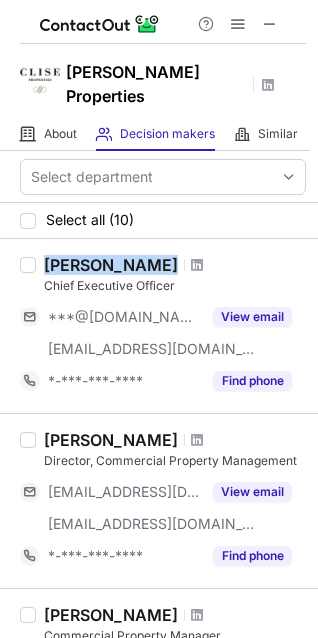 click on "David Cuthill" at bounding box center [111, 265] 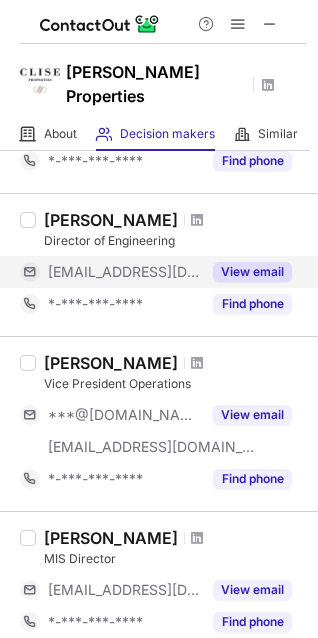scroll, scrollTop: 1272, scrollLeft: 0, axis: vertical 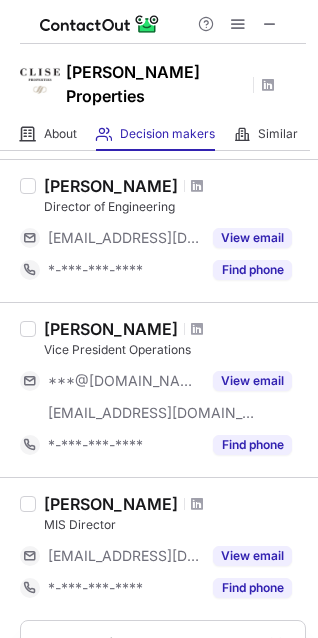 click on "Jim Shadley" at bounding box center [111, 329] 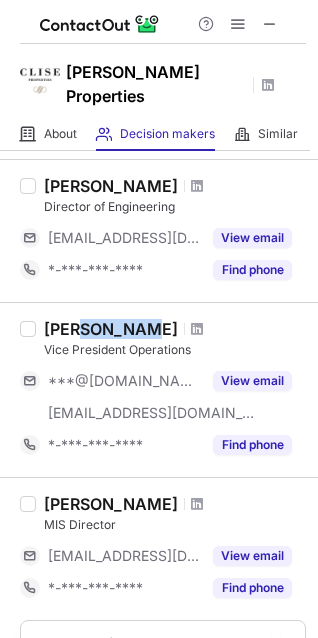 click on "Jim Shadley" at bounding box center [111, 329] 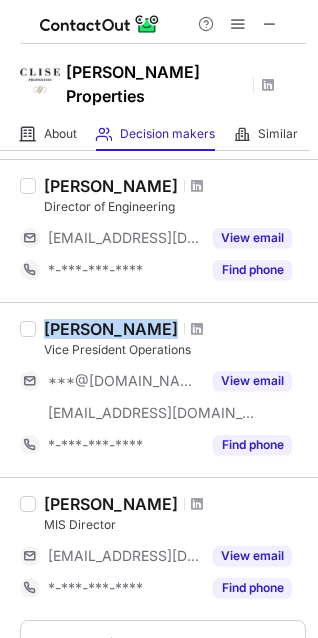click on "Jim Shadley" at bounding box center [111, 329] 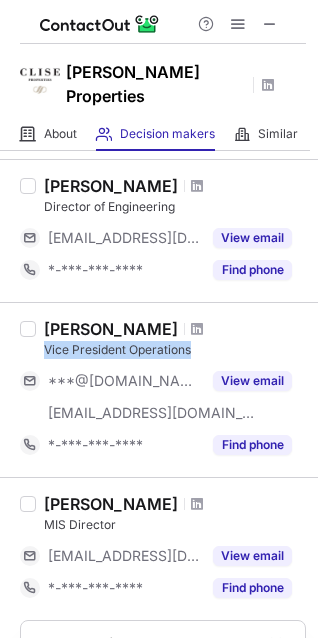 drag, startPoint x: 198, startPoint y: 320, endPoint x: 43, endPoint y: 330, distance: 155.32225 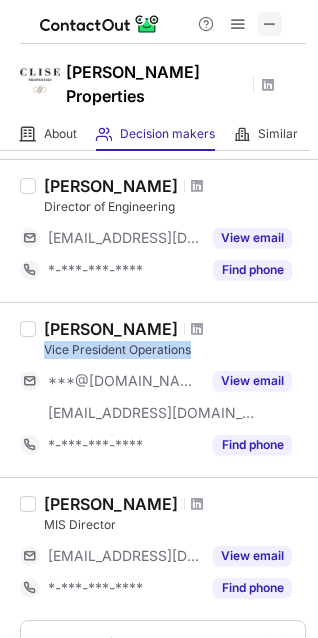 click at bounding box center [270, 24] 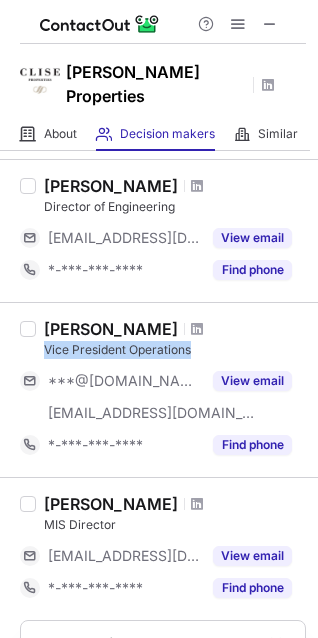 type 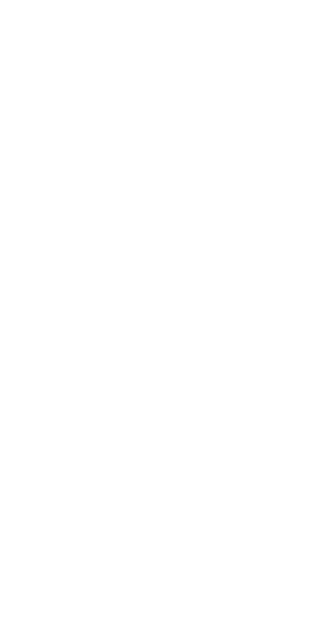 scroll, scrollTop: 0, scrollLeft: 0, axis: both 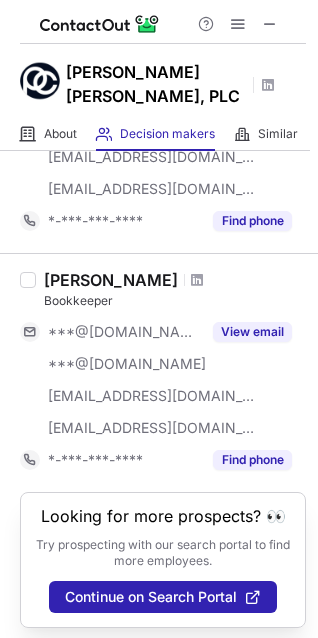click at bounding box center [238, 24] 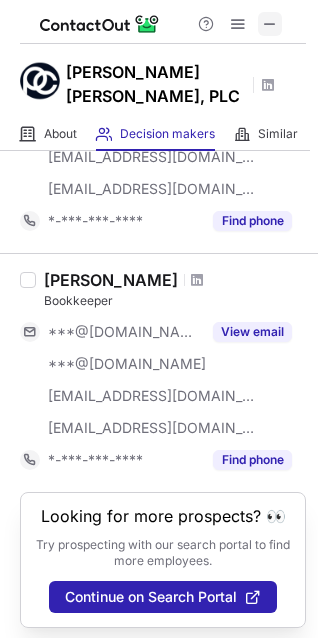 click at bounding box center [270, 24] 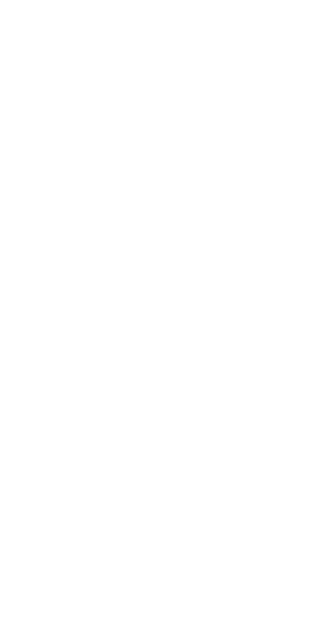 scroll, scrollTop: 0, scrollLeft: 0, axis: both 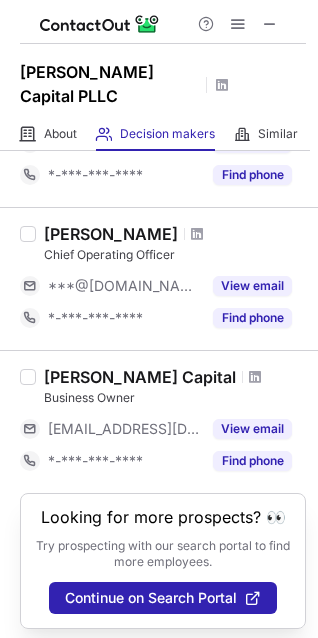 click on "[PERSON_NAME]" at bounding box center [111, 234] 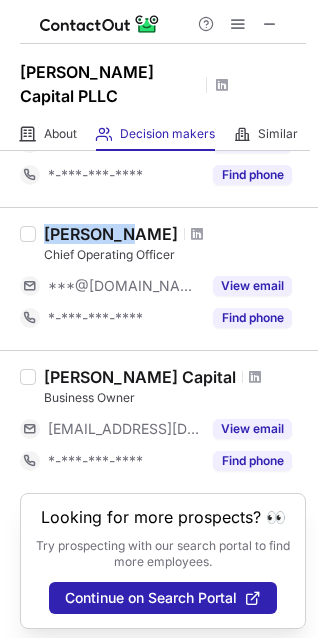 click on "[PERSON_NAME]" at bounding box center (111, 234) 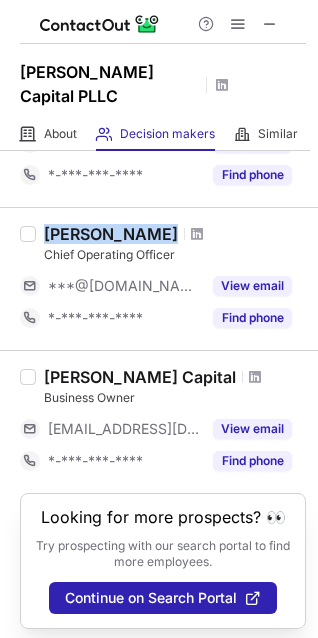 click on "[PERSON_NAME]" at bounding box center [111, 234] 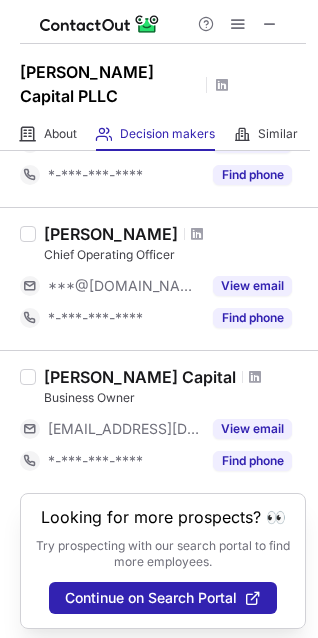 click on "Carter Capital" at bounding box center [140, 377] 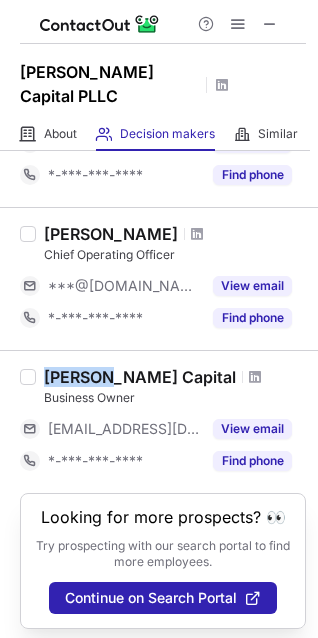 click on "Carter Capital" at bounding box center (140, 377) 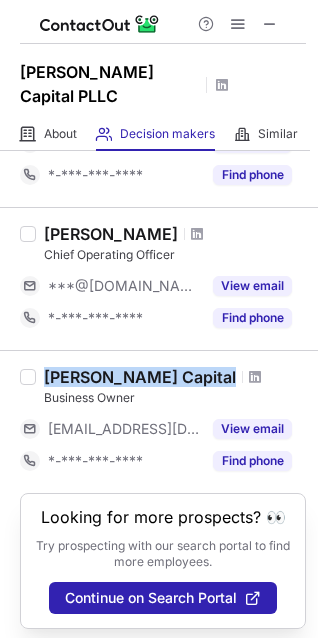 click on "Carter Capital" at bounding box center (140, 377) 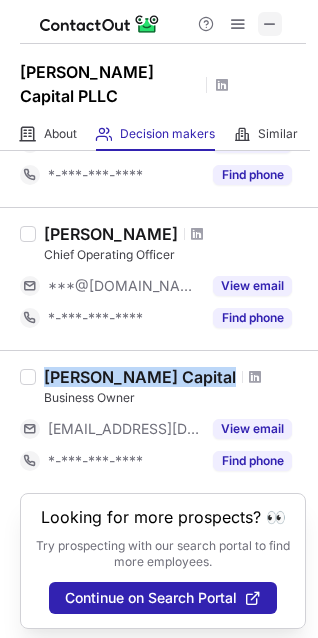 click at bounding box center (270, 24) 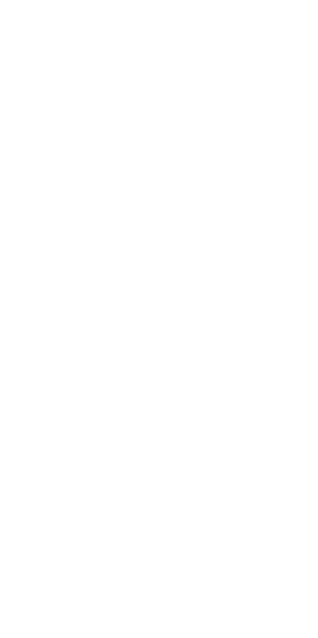scroll, scrollTop: 0, scrollLeft: 0, axis: both 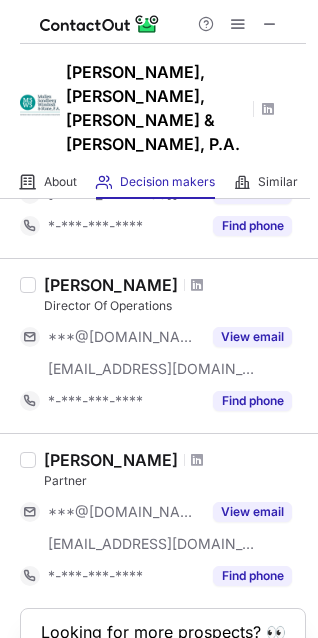 click on "[PERSON_NAME]" at bounding box center (111, 285) 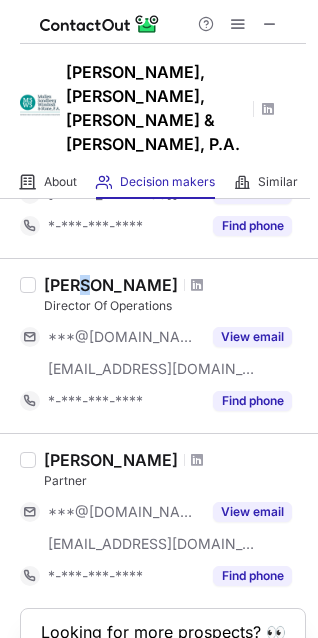 click on "Ling Yu" at bounding box center [111, 285] 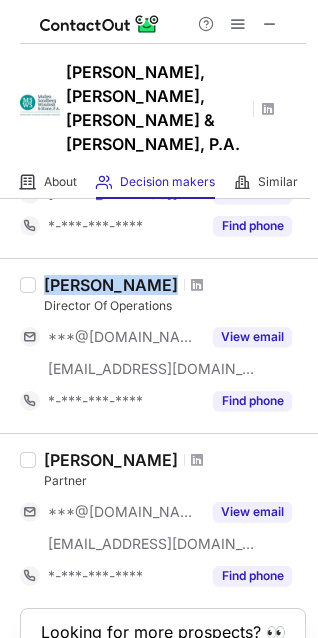 click on "Ling Yu" at bounding box center (111, 285) 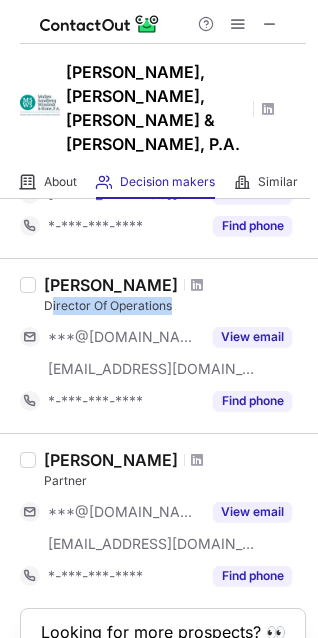 drag, startPoint x: 50, startPoint y: 254, endPoint x: 197, endPoint y: 261, distance: 147.16656 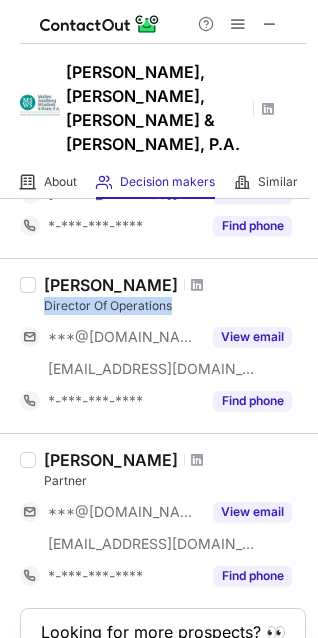 drag, startPoint x: 43, startPoint y: 257, endPoint x: 178, endPoint y: 258, distance: 135.00371 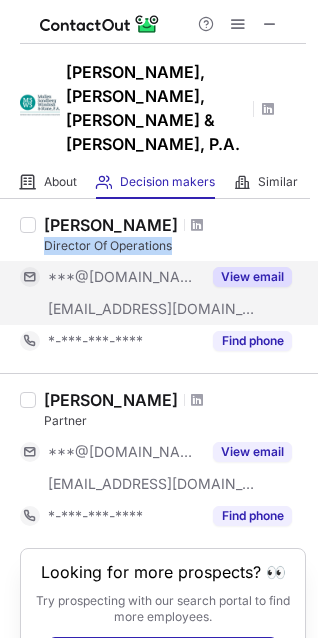 scroll, scrollTop: 930, scrollLeft: 0, axis: vertical 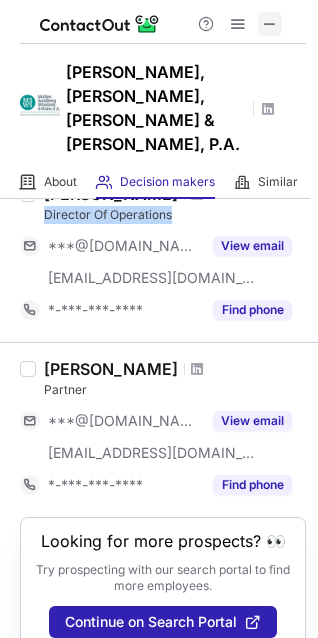 click at bounding box center [270, 24] 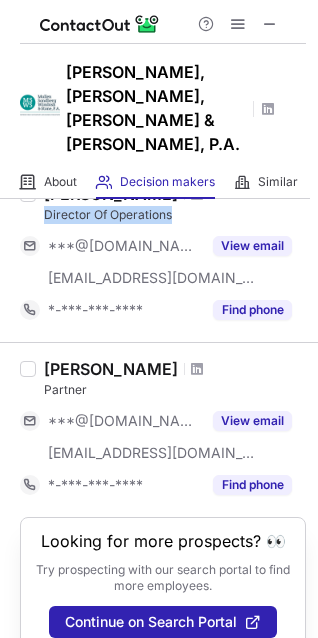 type 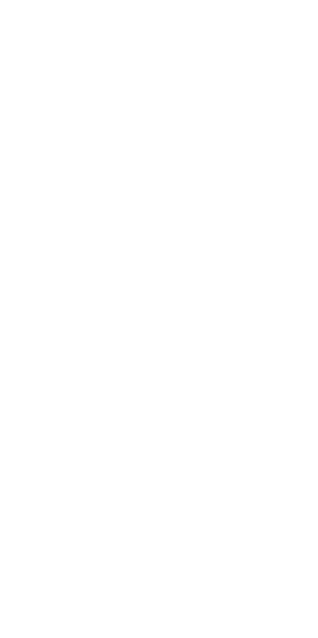 scroll, scrollTop: 0, scrollLeft: 0, axis: both 